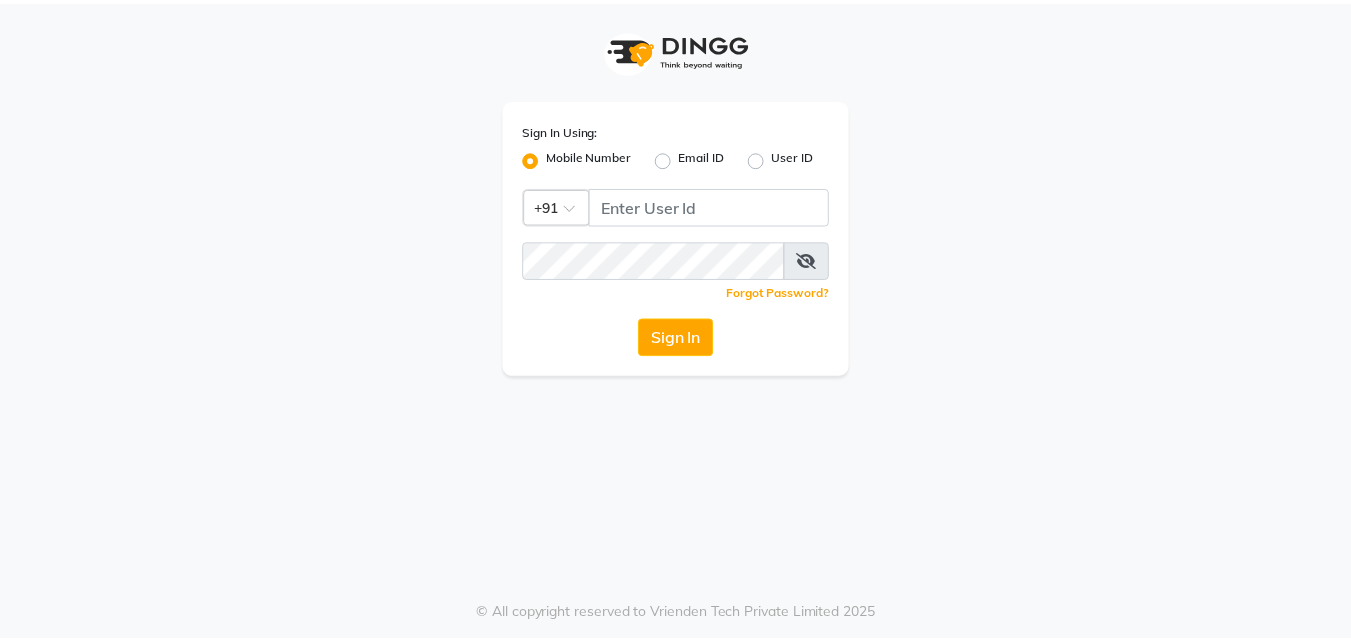 scroll, scrollTop: 0, scrollLeft: 0, axis: both 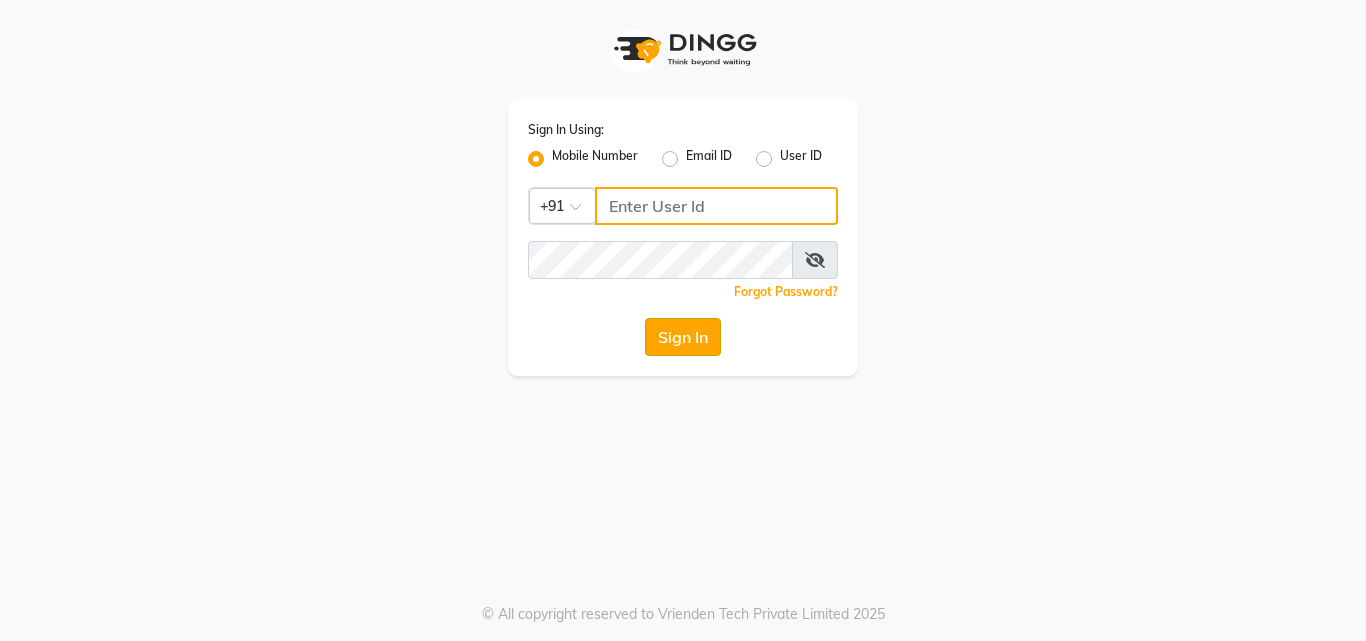 type on "8591746672" 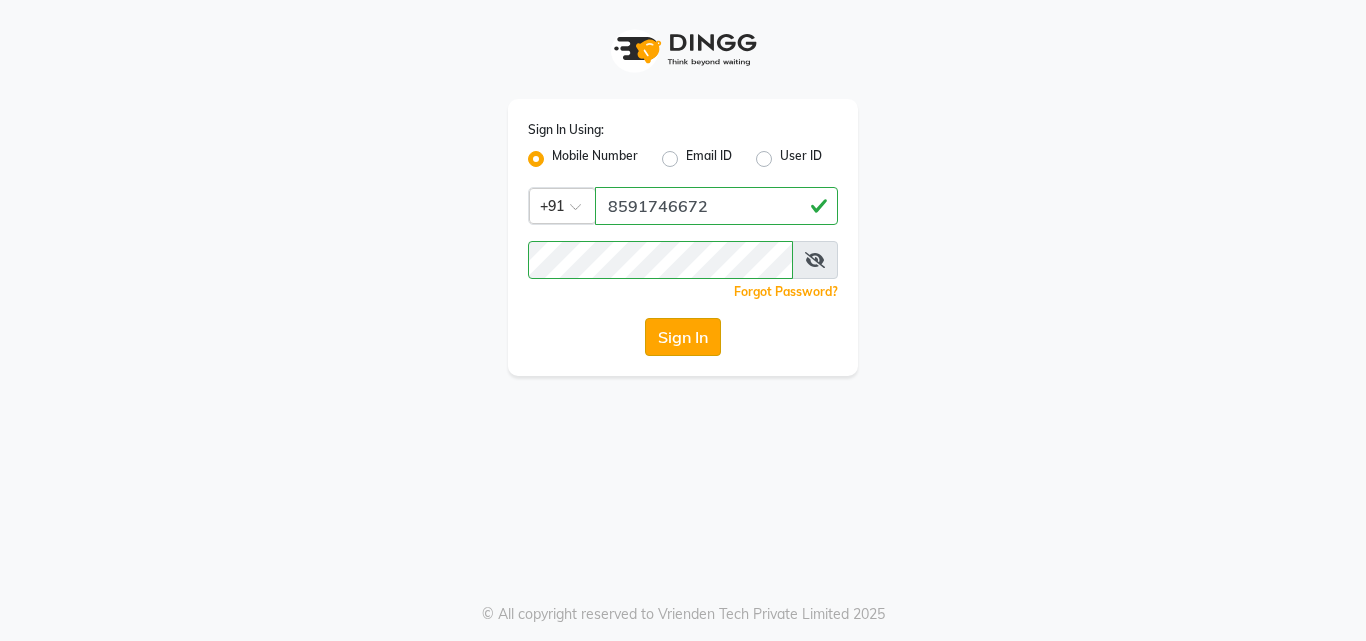 click on "Sign In" 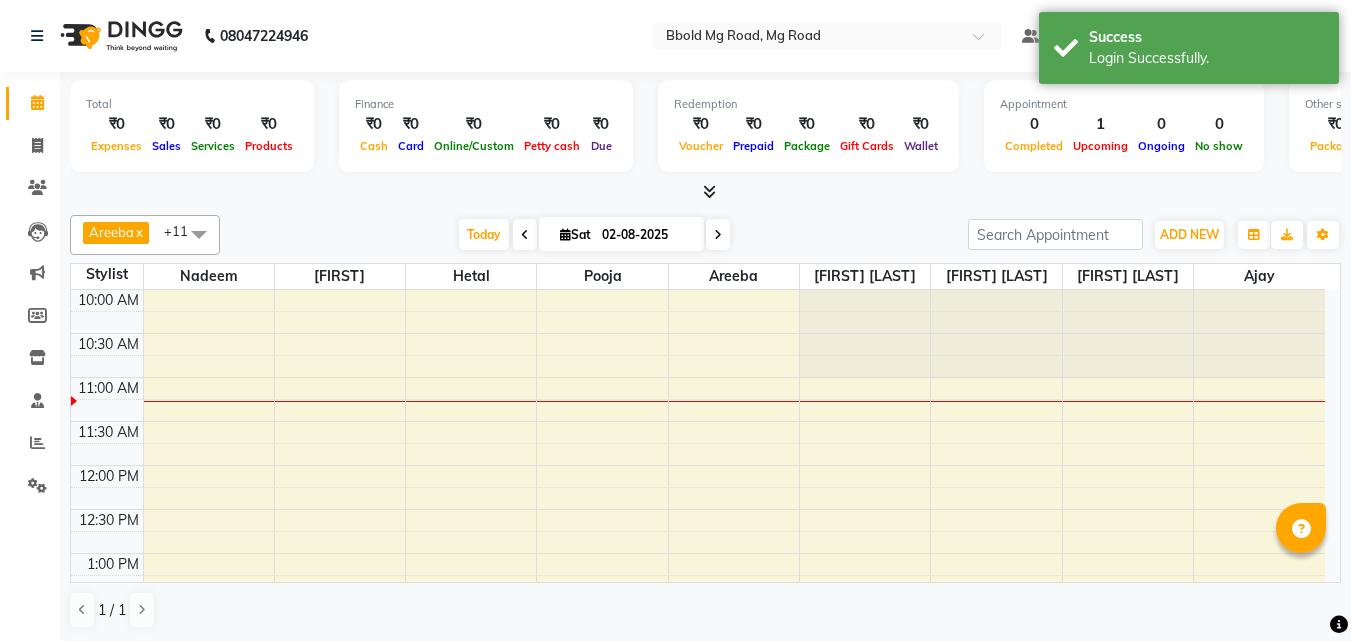 scroll, scrollTop: 0, scrollLeft: 0, axis: both 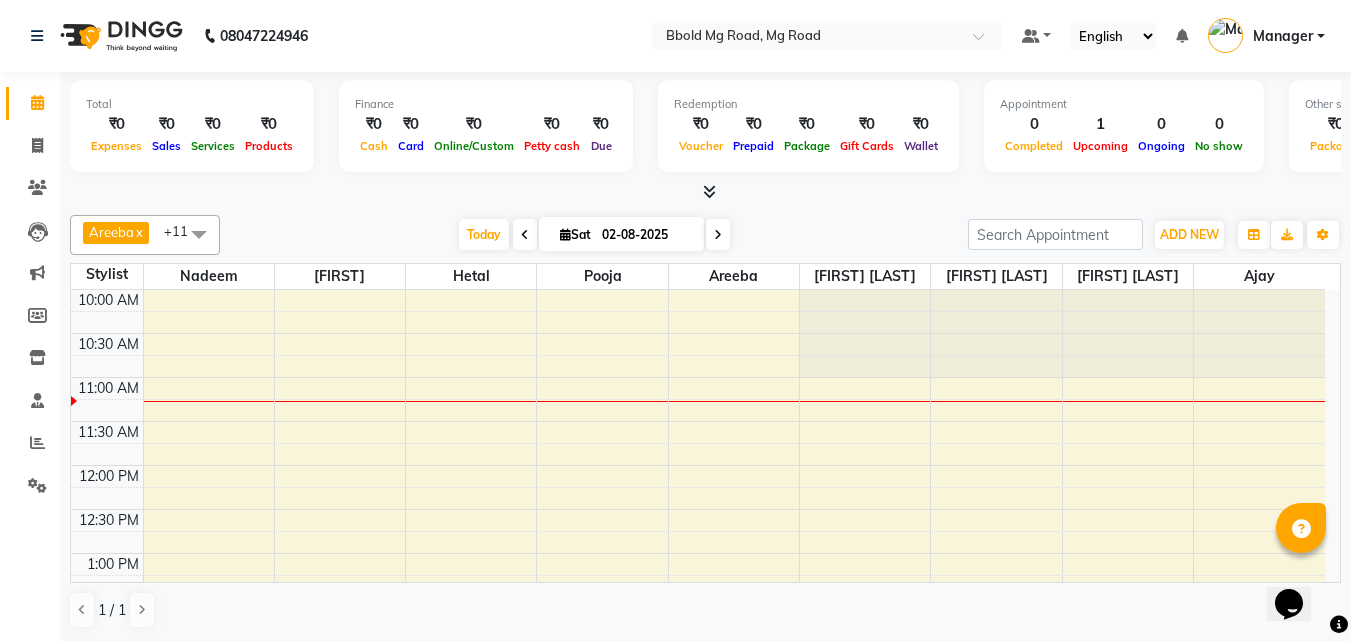 click at bounding box center (525, 234) 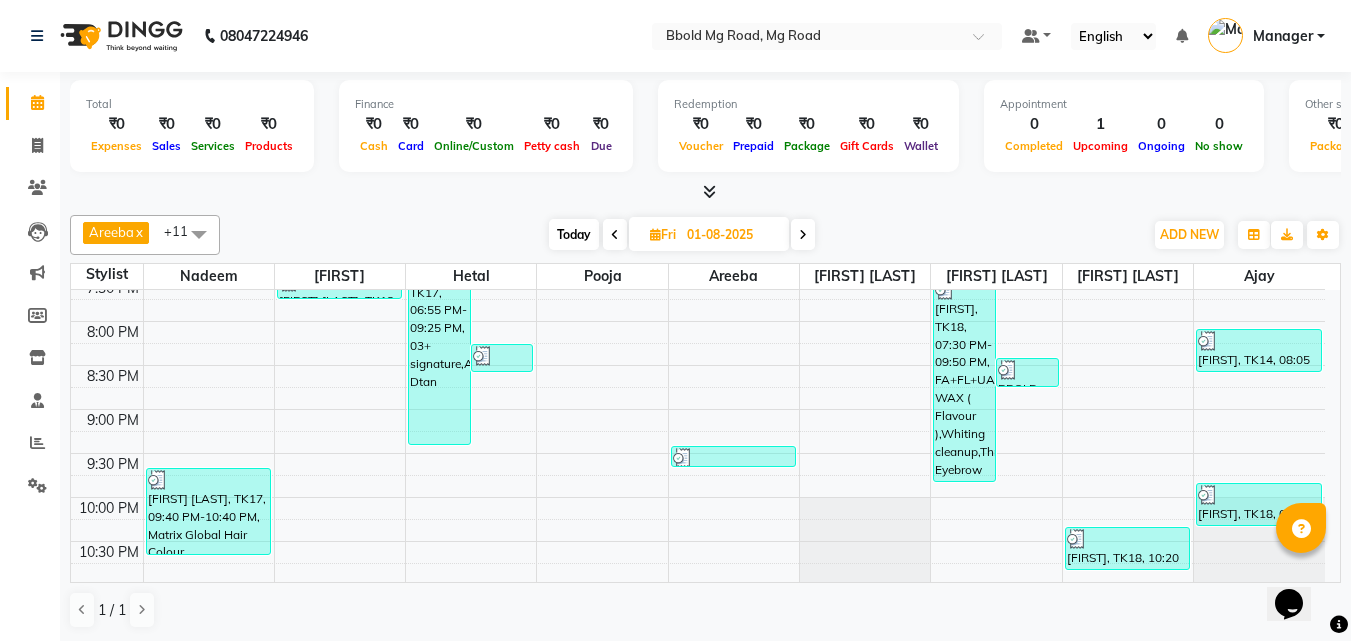 scroll, scrollTop: 851, scrollLeft: 0, axis: vertical 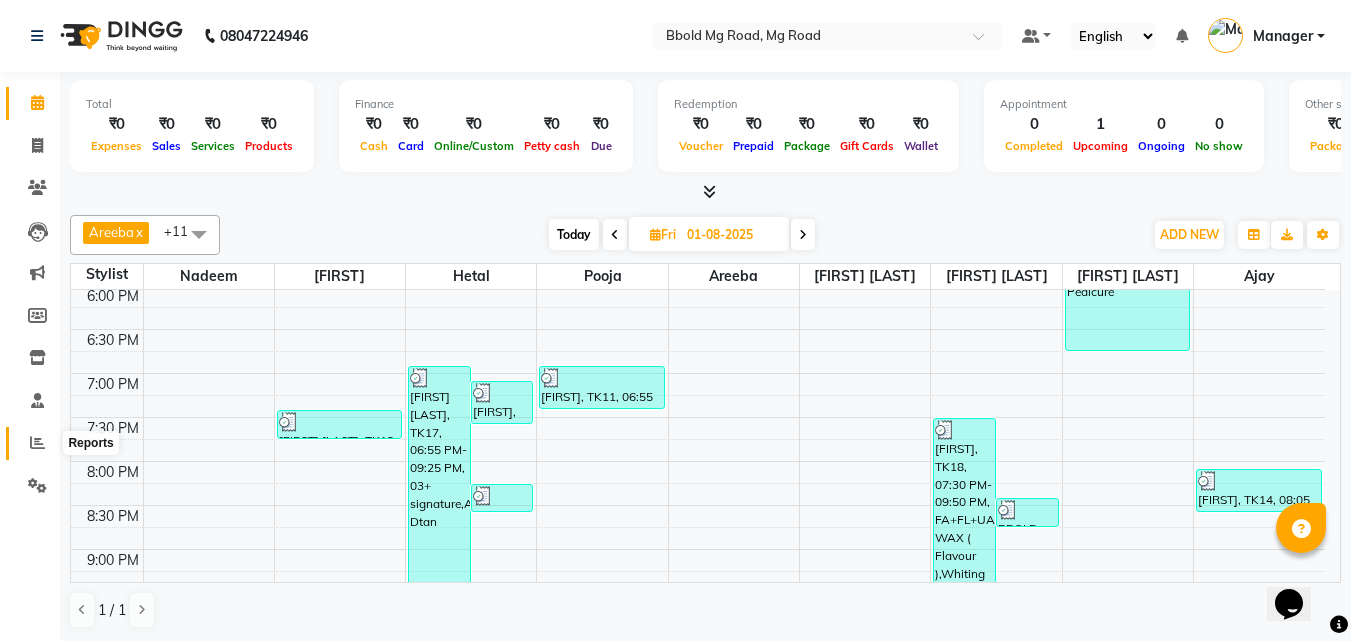 click 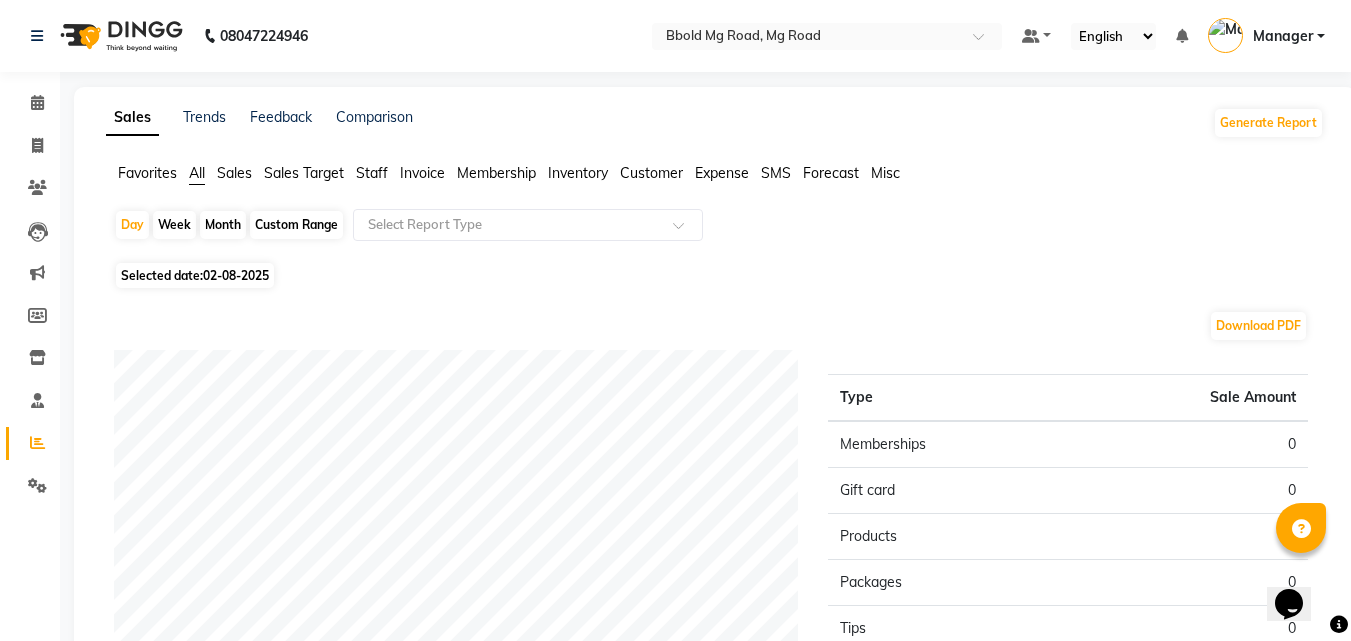 click on "Staff" 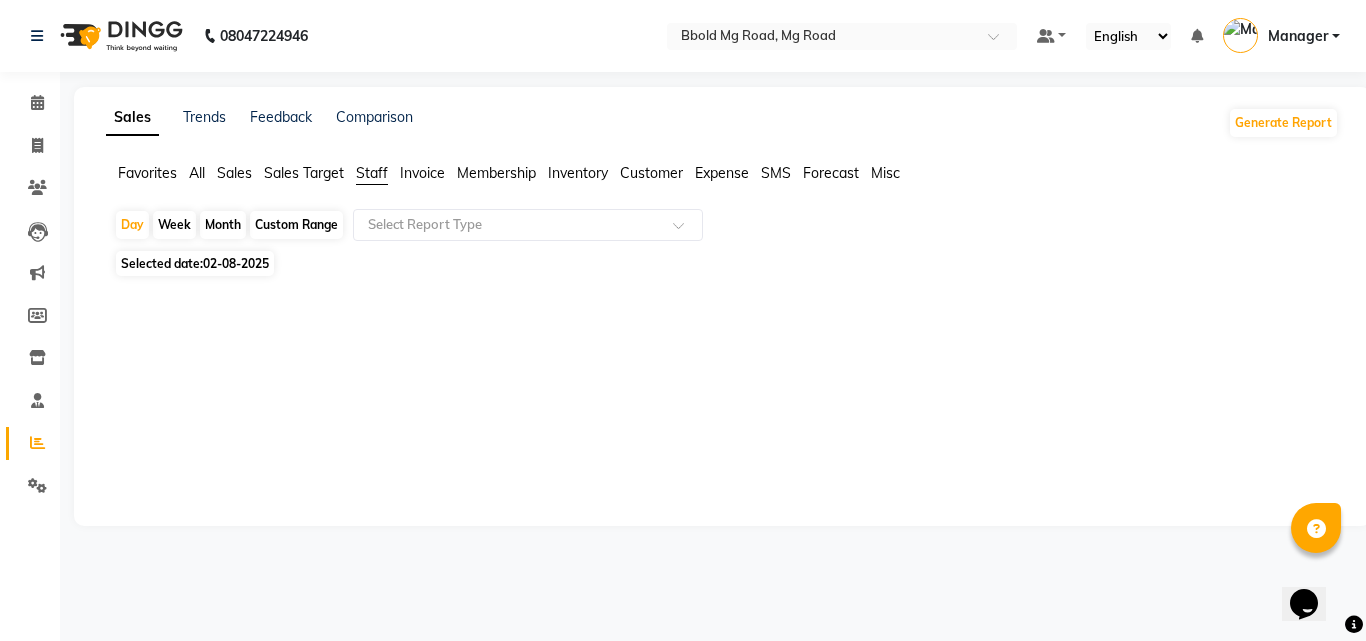 click on "02-08-2025" 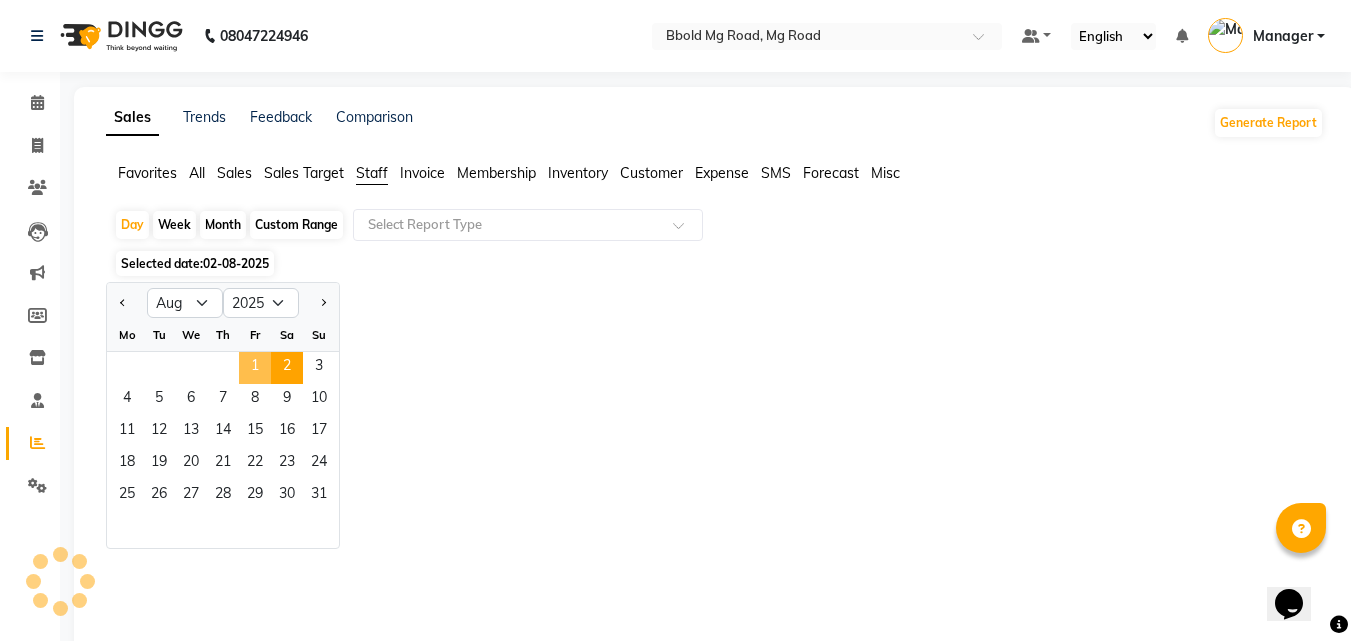 click on "1" 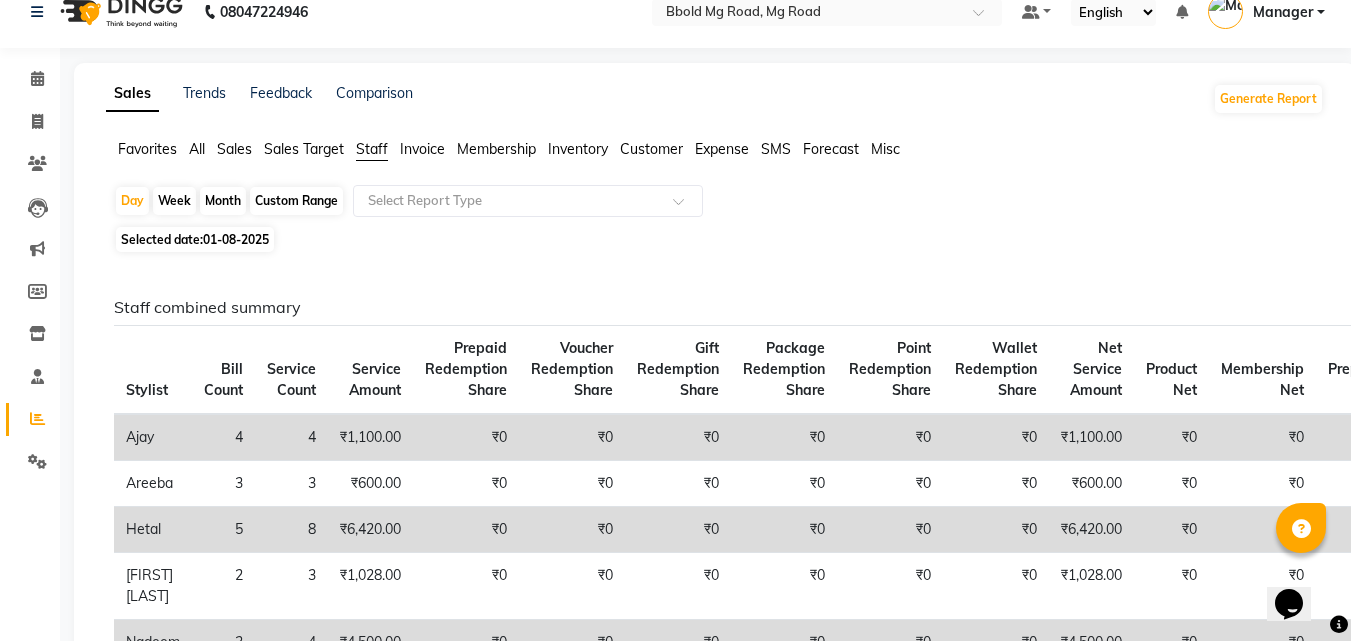 scroll, scrollTop: 23, scrollLeft: 0, axis: vertical 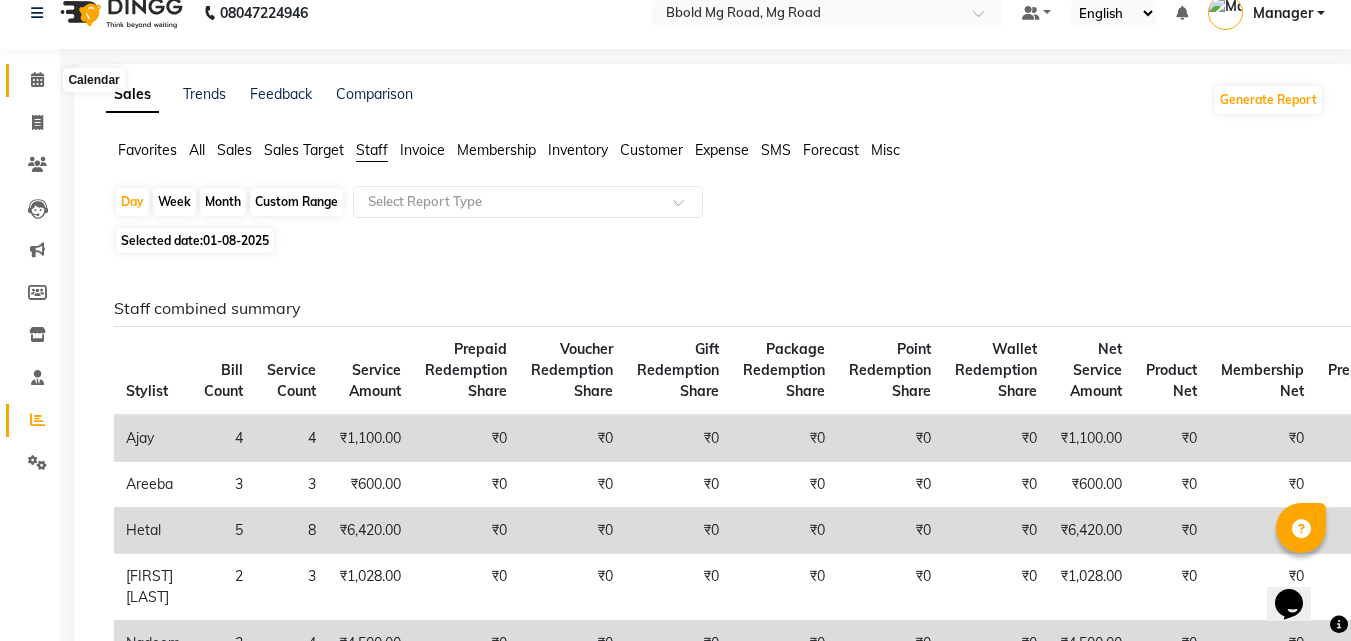 click 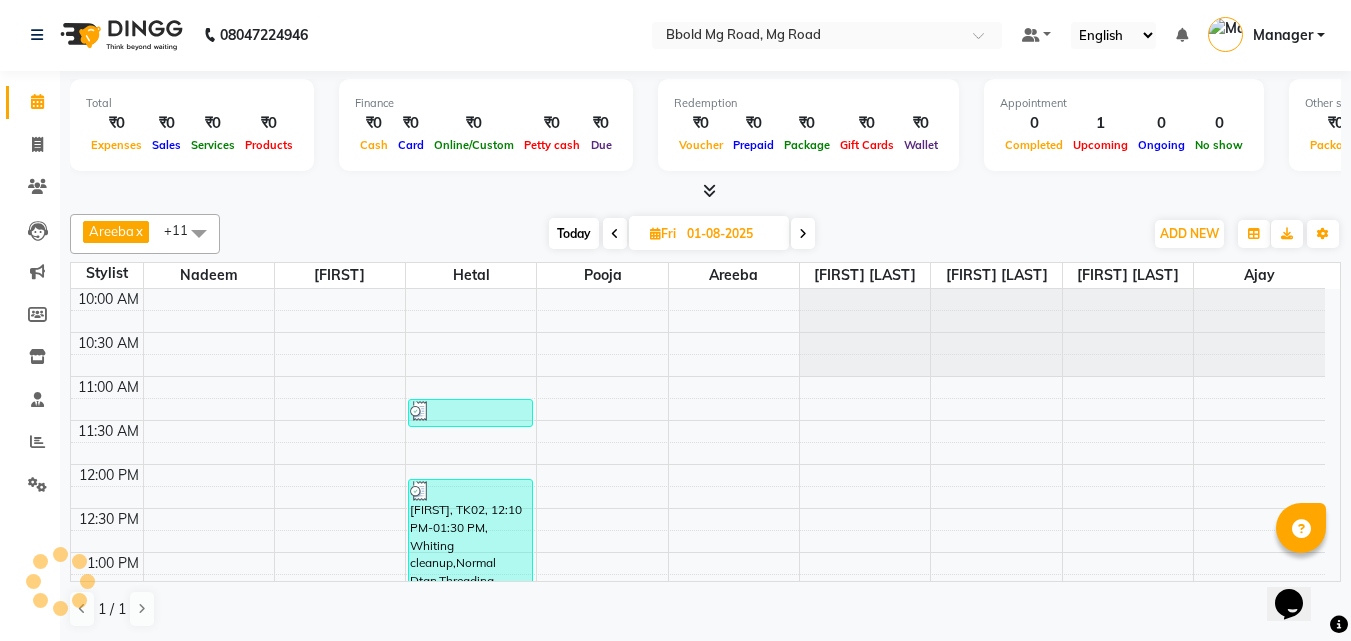 scroll, scrollTop: 0, scrollLeft: 0, axis: both 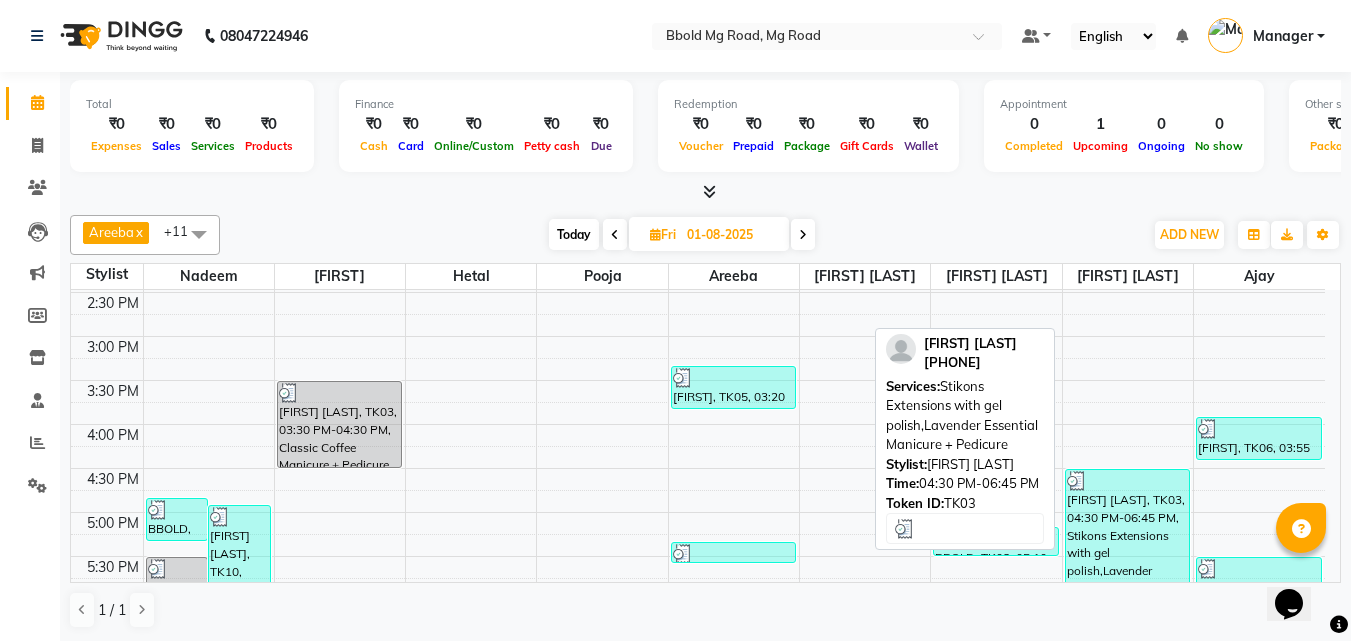 click on "[FIRST] [LAST], TK03, 04:30 PM-06:45 PM, Stikons Extensions with gel polish,Lavender Essential Manicure + Pedicure" at bounding box center (1127, 567) 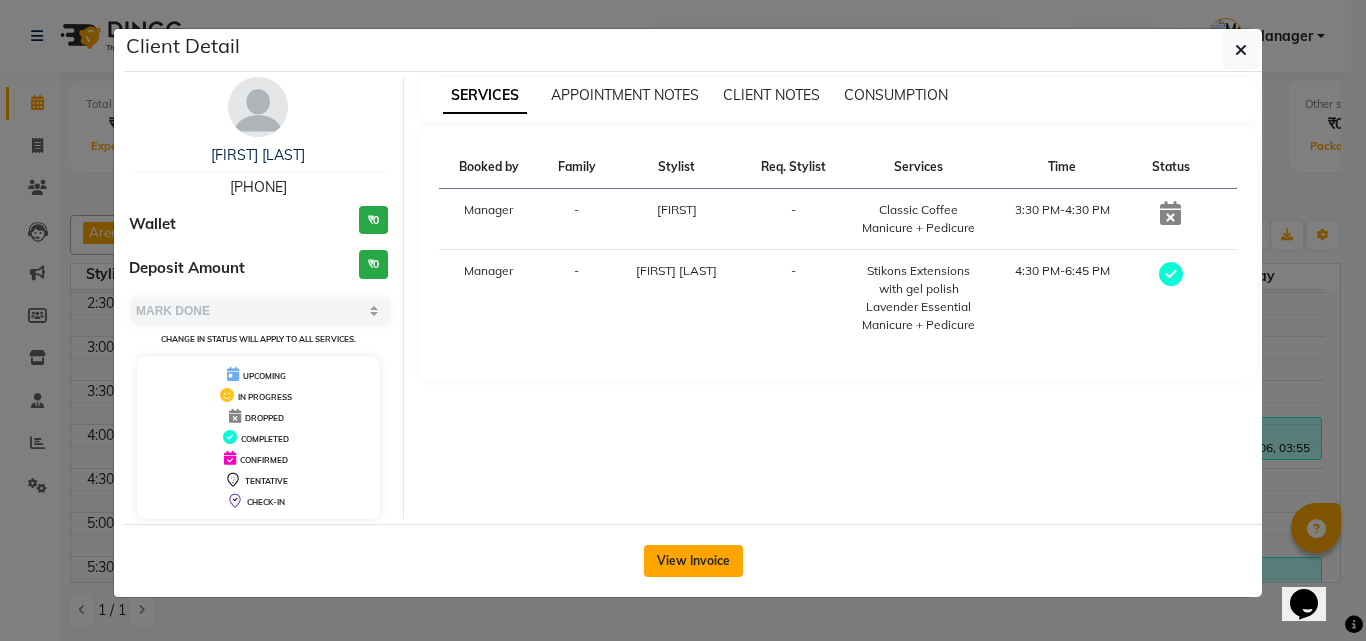 click on "View Invoice" 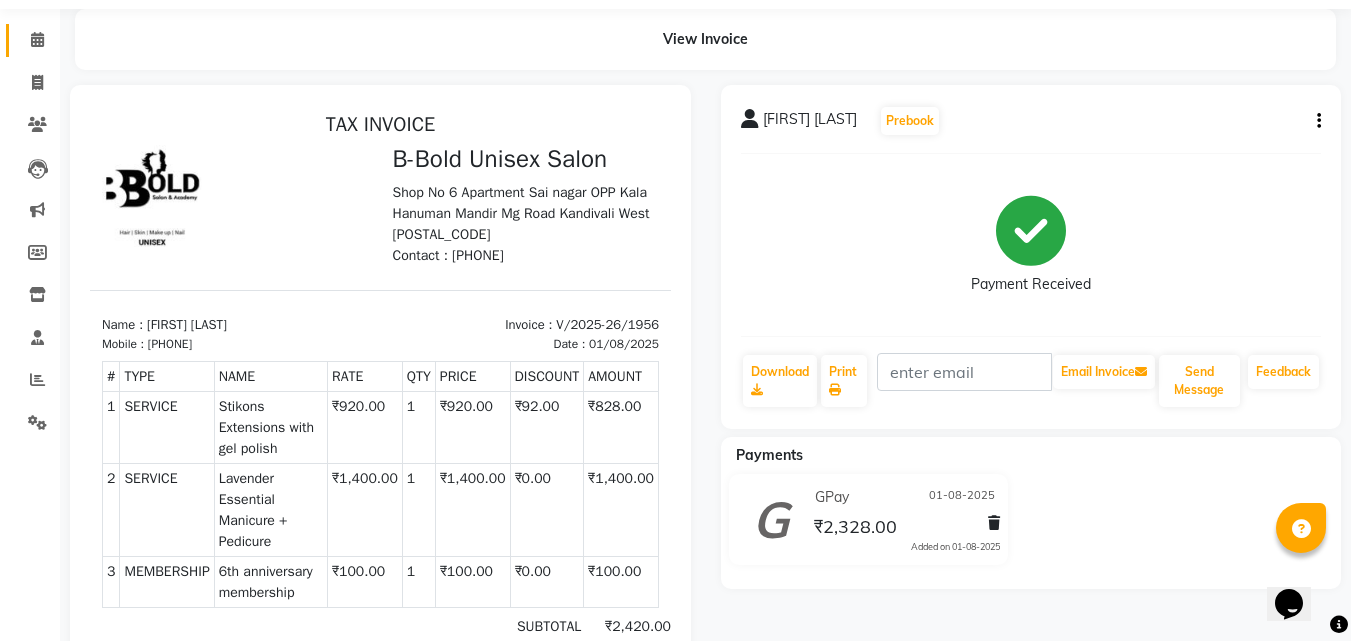 scroll, scrollTop: 0, scrollLeft: 0, axis: both 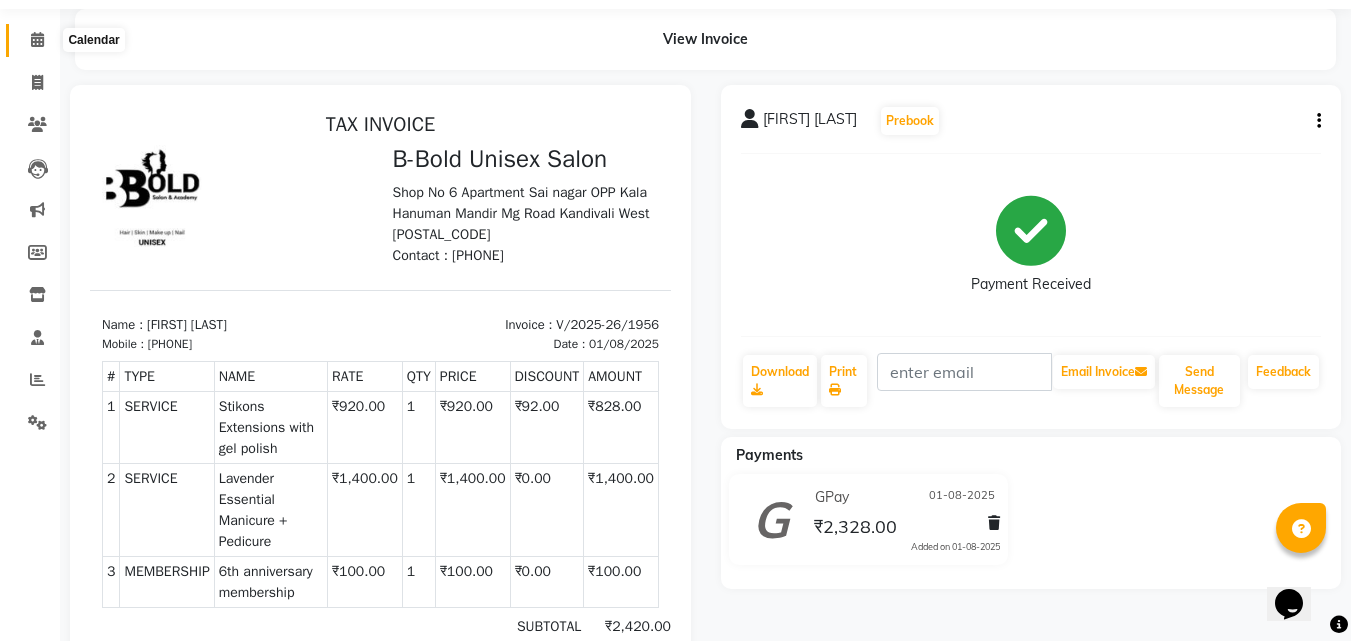 click 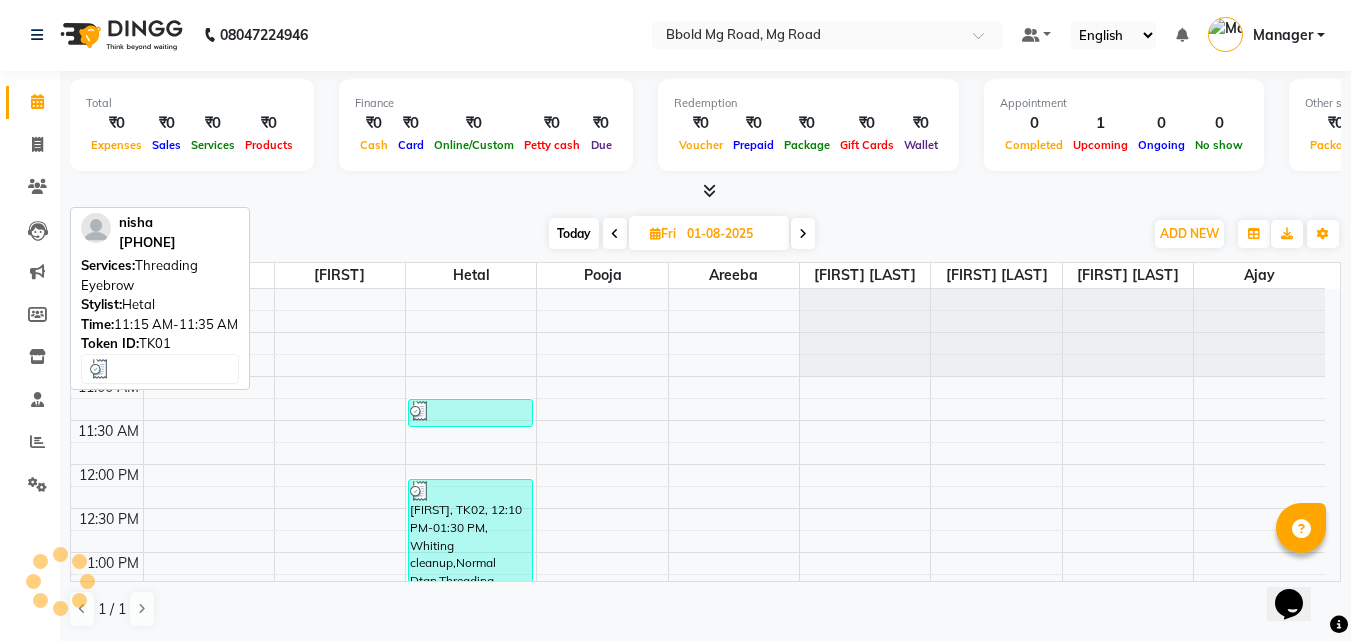 scroll, scrollTop: 0, scrollLeft: 0, axis: both 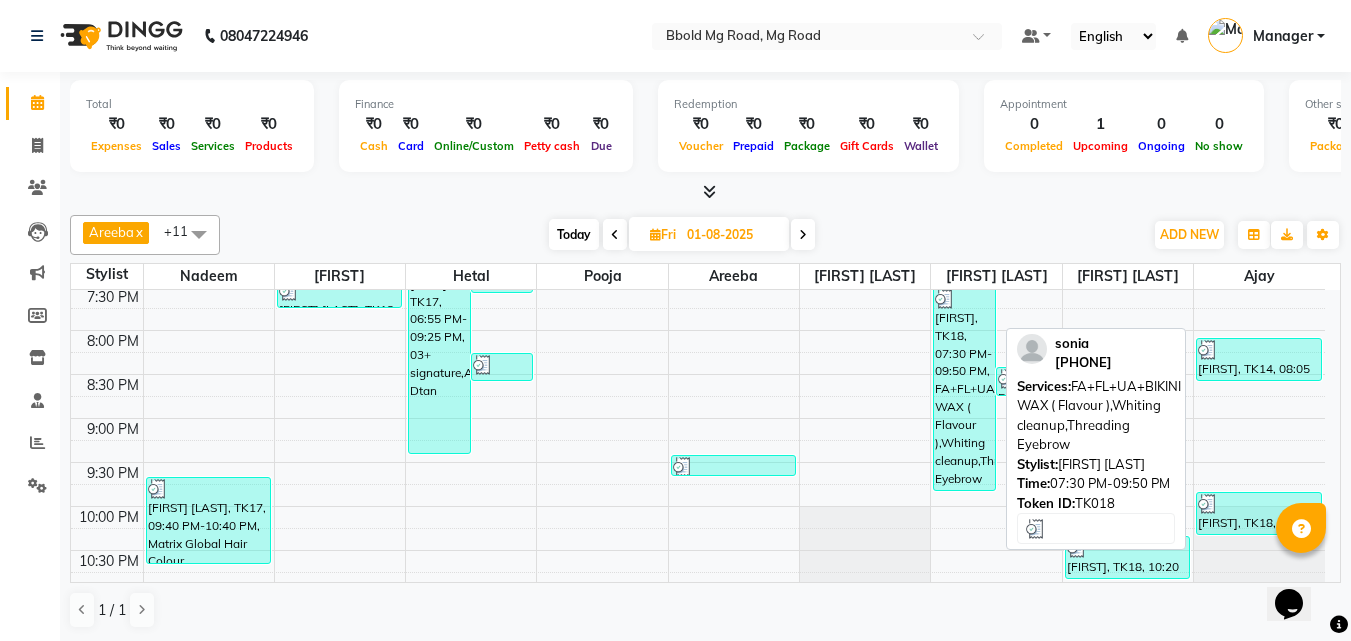 click on "[FIRST], TK18, 07:30 PM-09:50 PM, FA+FL+UA+BIKINI WAX ( Flavour ),Whiting cleanup,Threading Eyebrow" at bounding box center [964, 389] 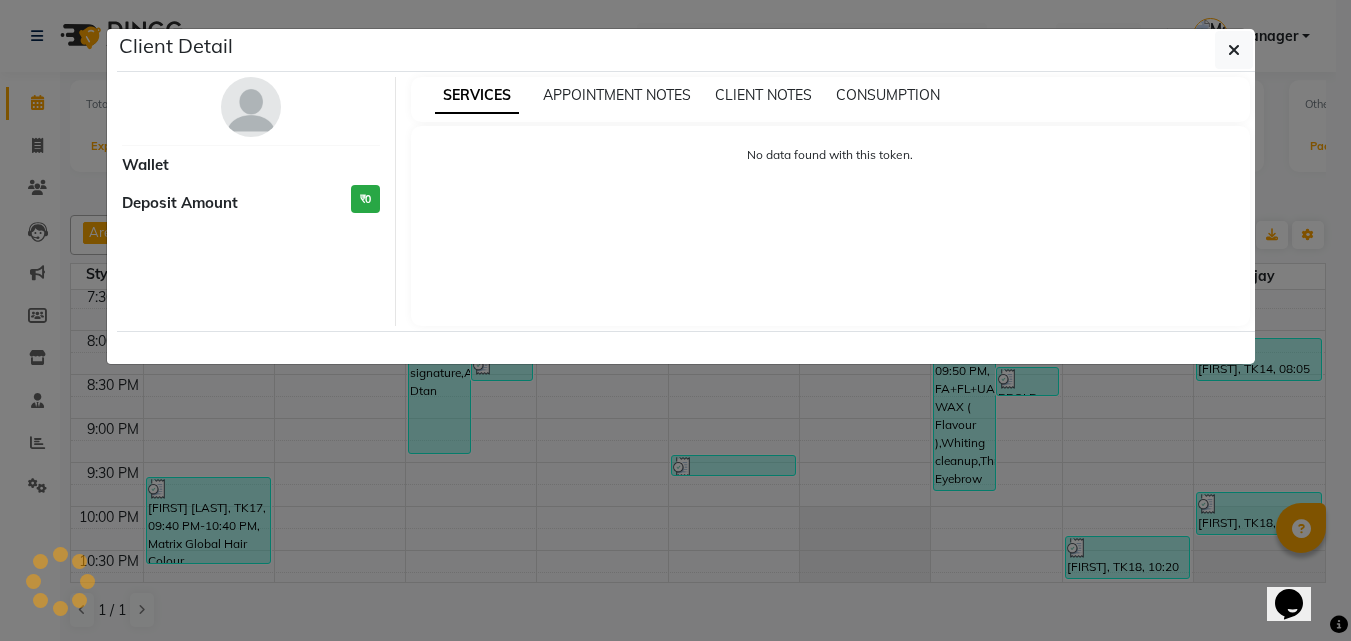 select on "3" 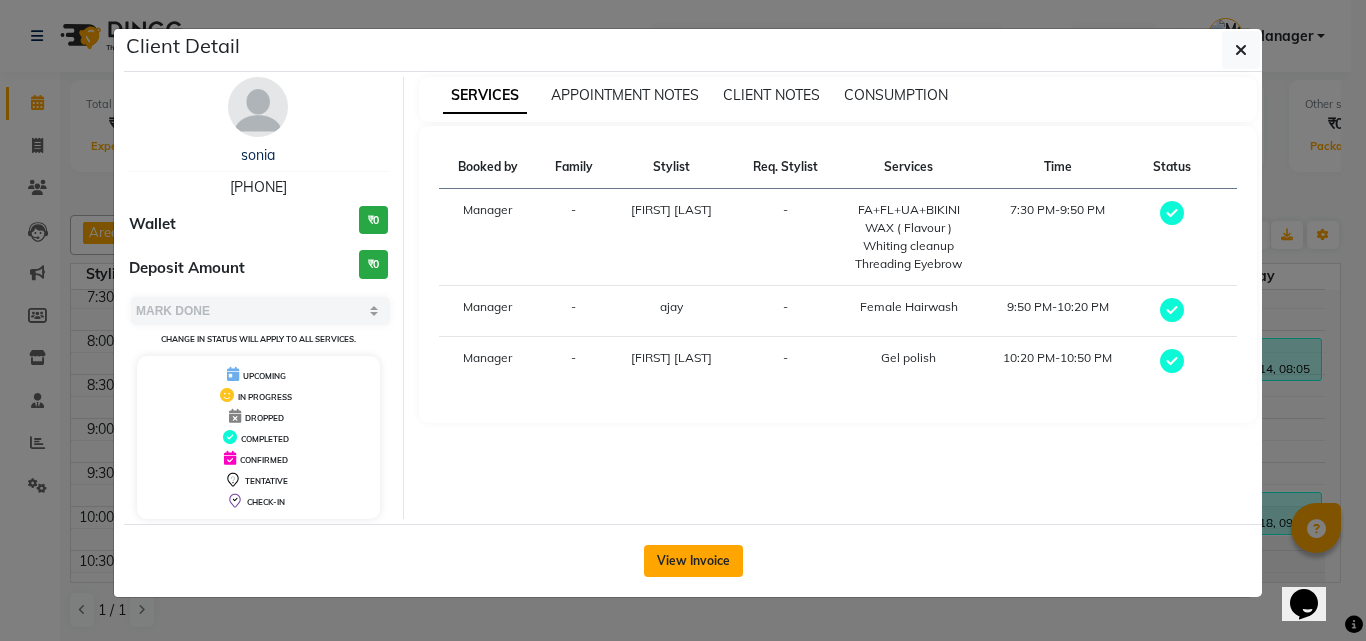 click on "View Invoice" 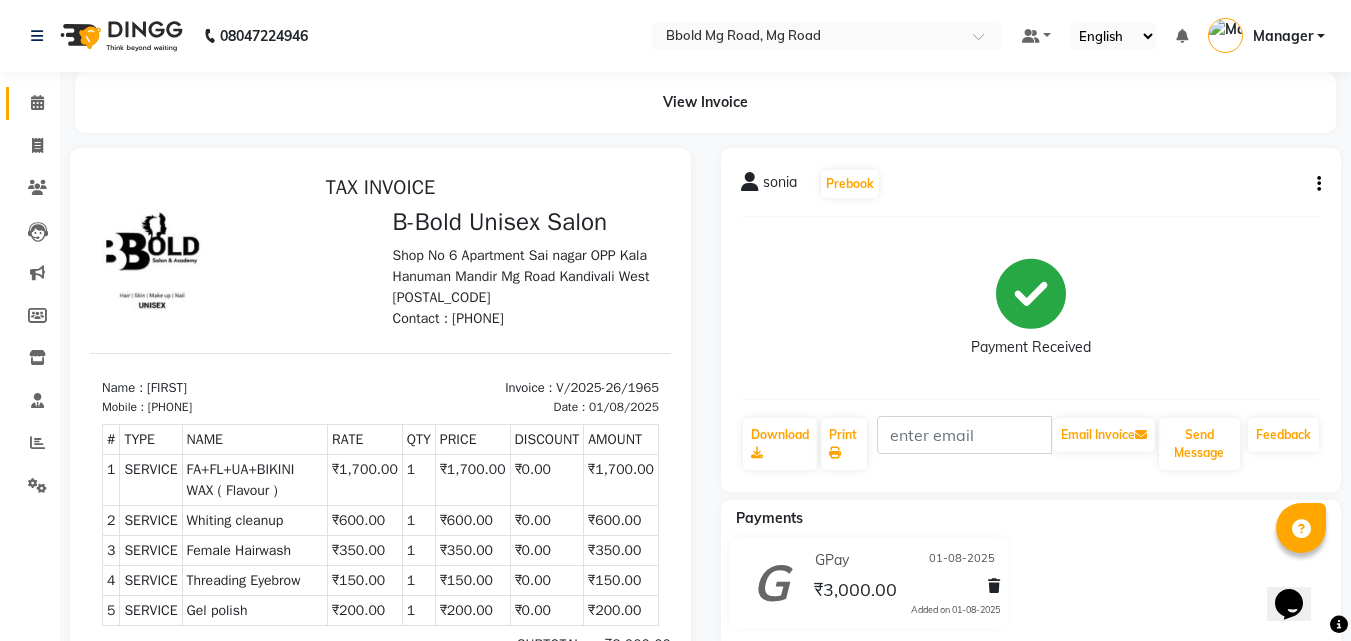 scroll, scrollTop: 12, scrollLeft: 0, axis: vertical 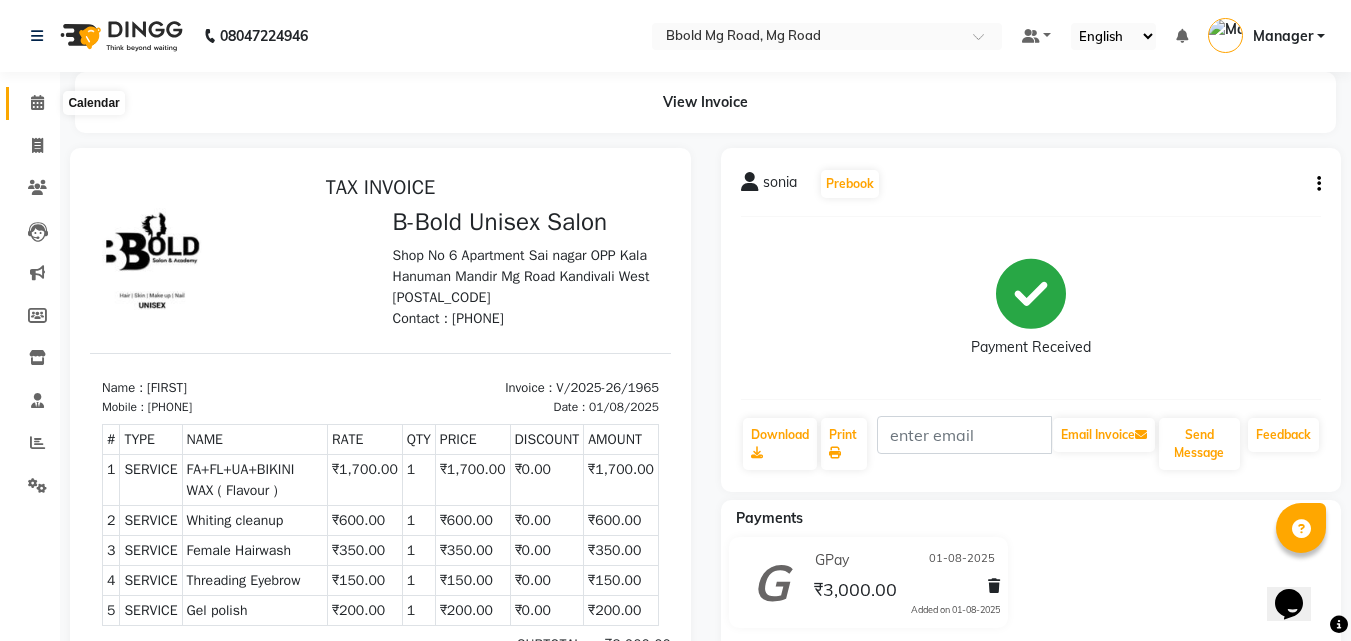 click 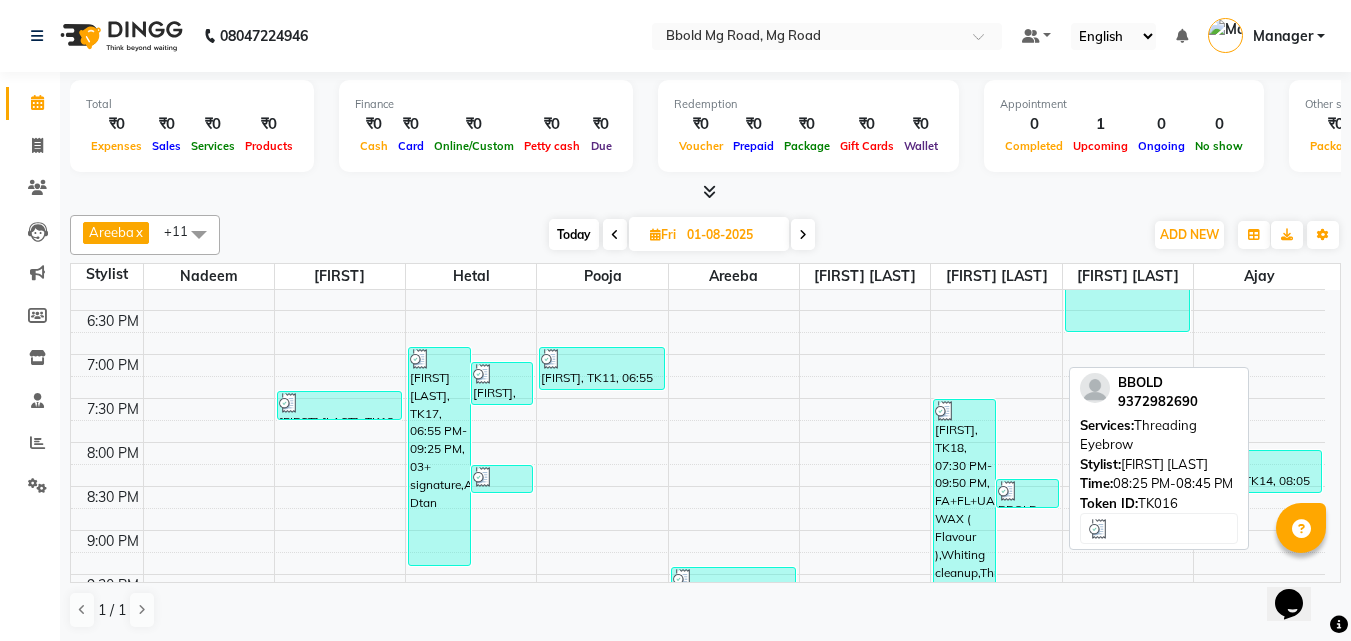 scroll, scrollTop: 724, scrollLeft: 0, axis: vertical 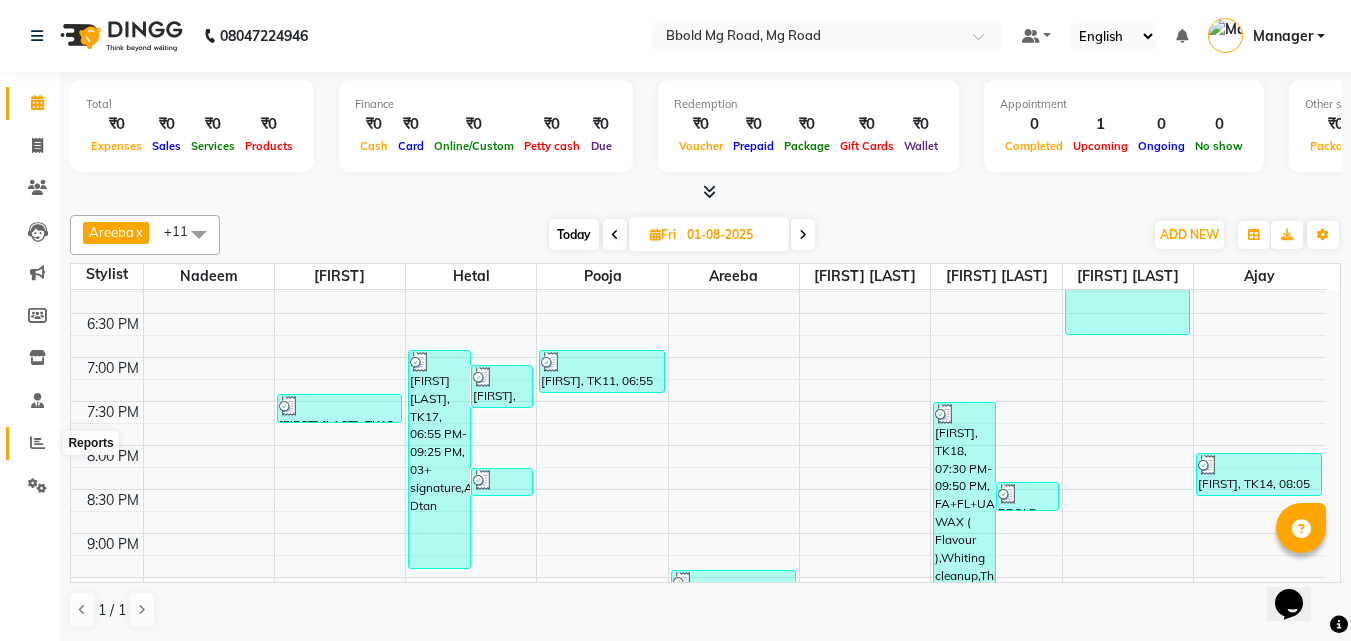 click 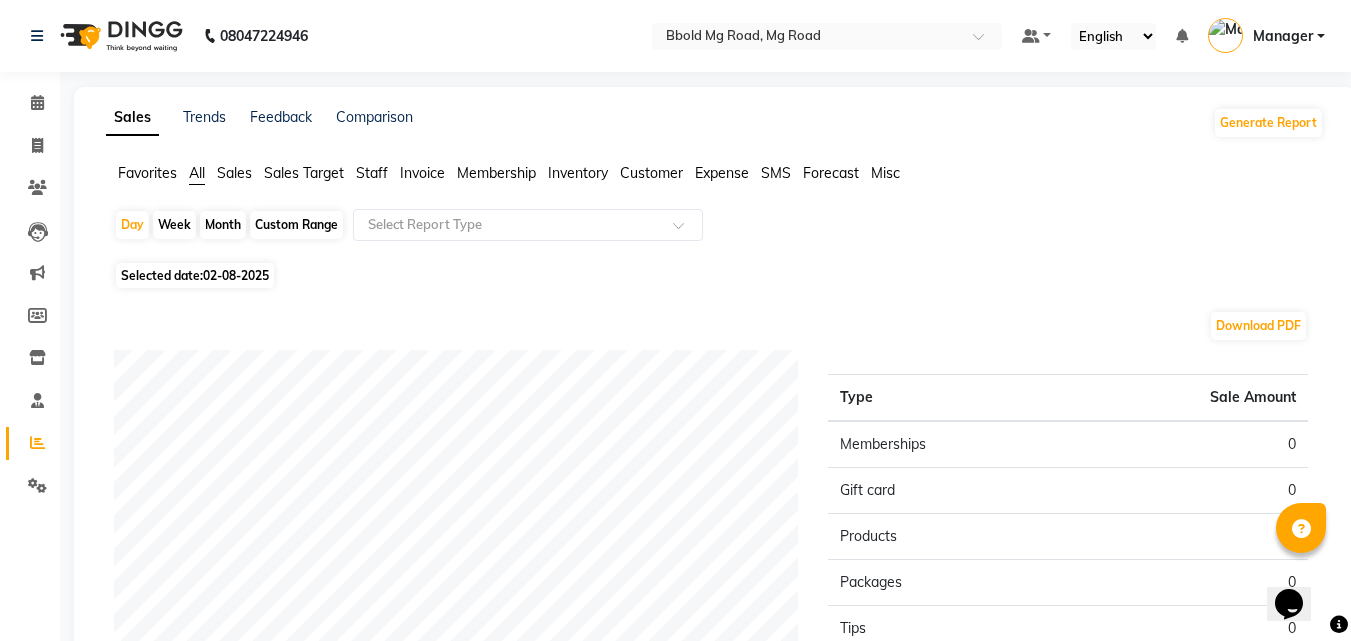 click on "Staff" 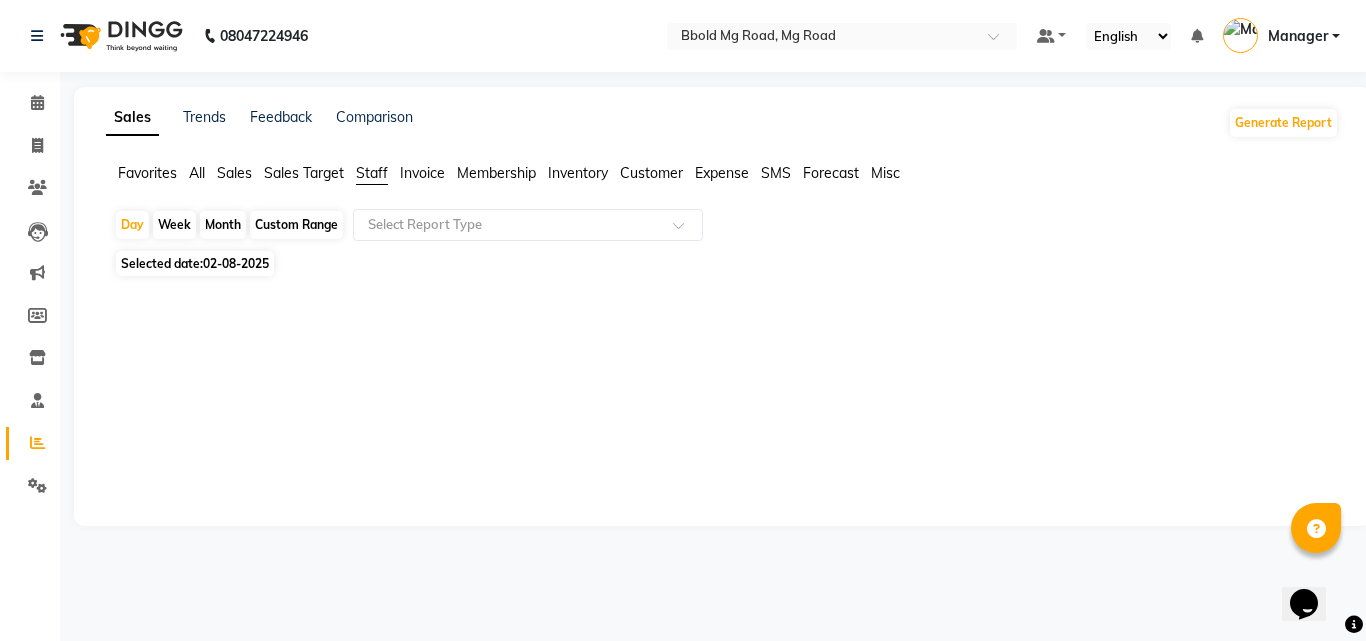 click on "02-08-2025" 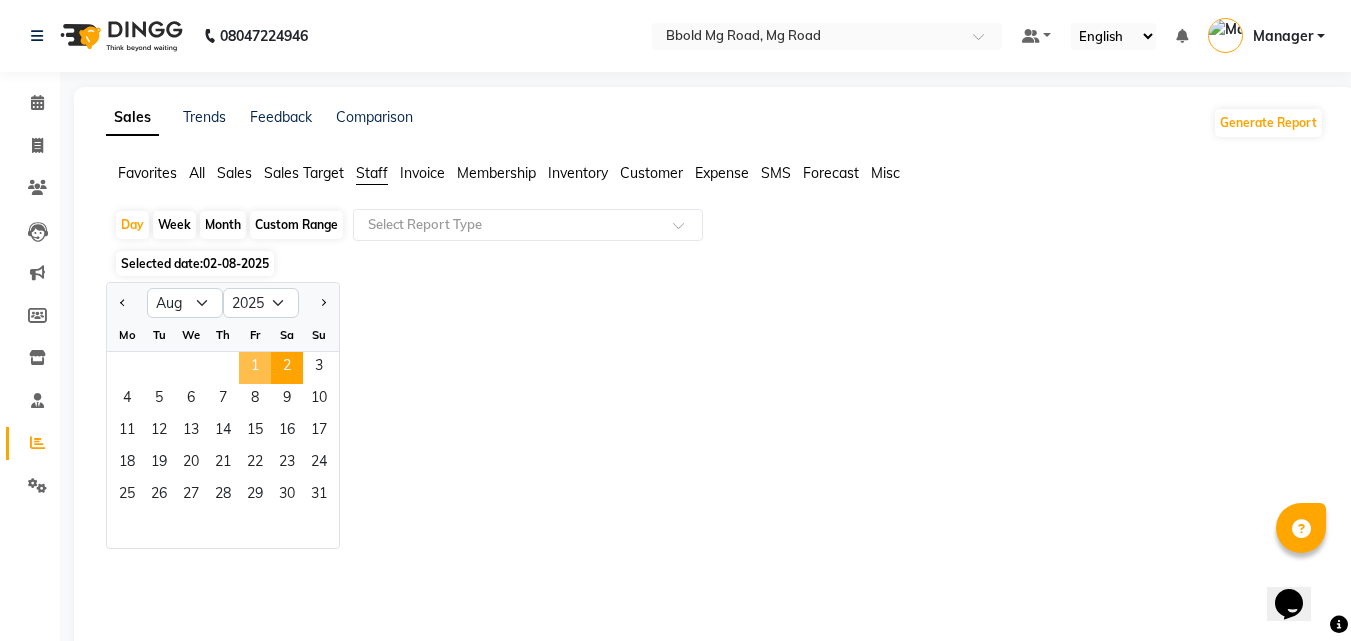 click on "1" 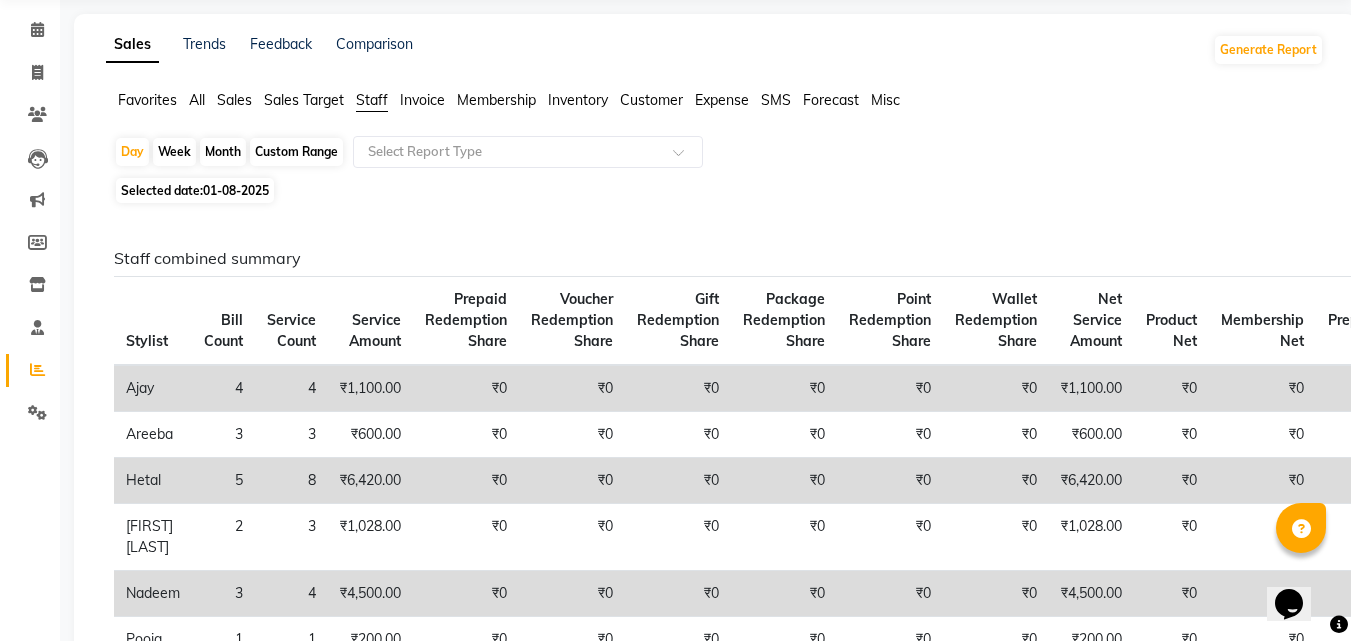 scroll, scrollTop: 0, scrollLeft: 0, axis: both 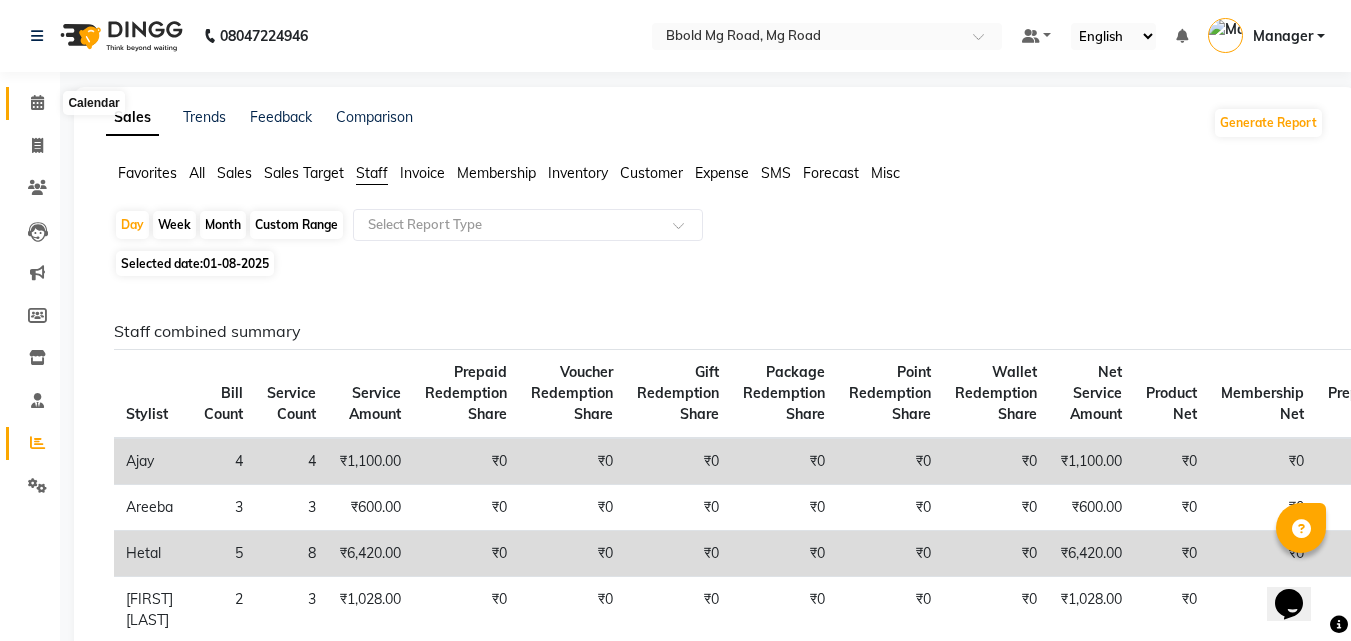 click 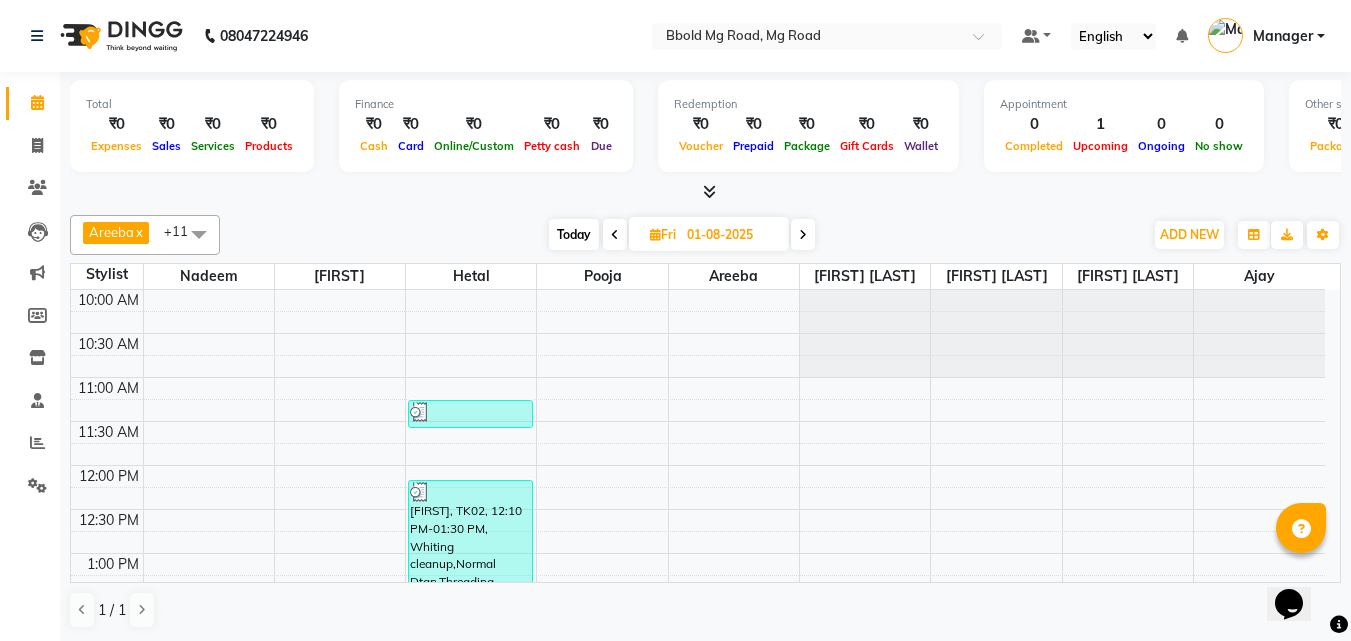 click 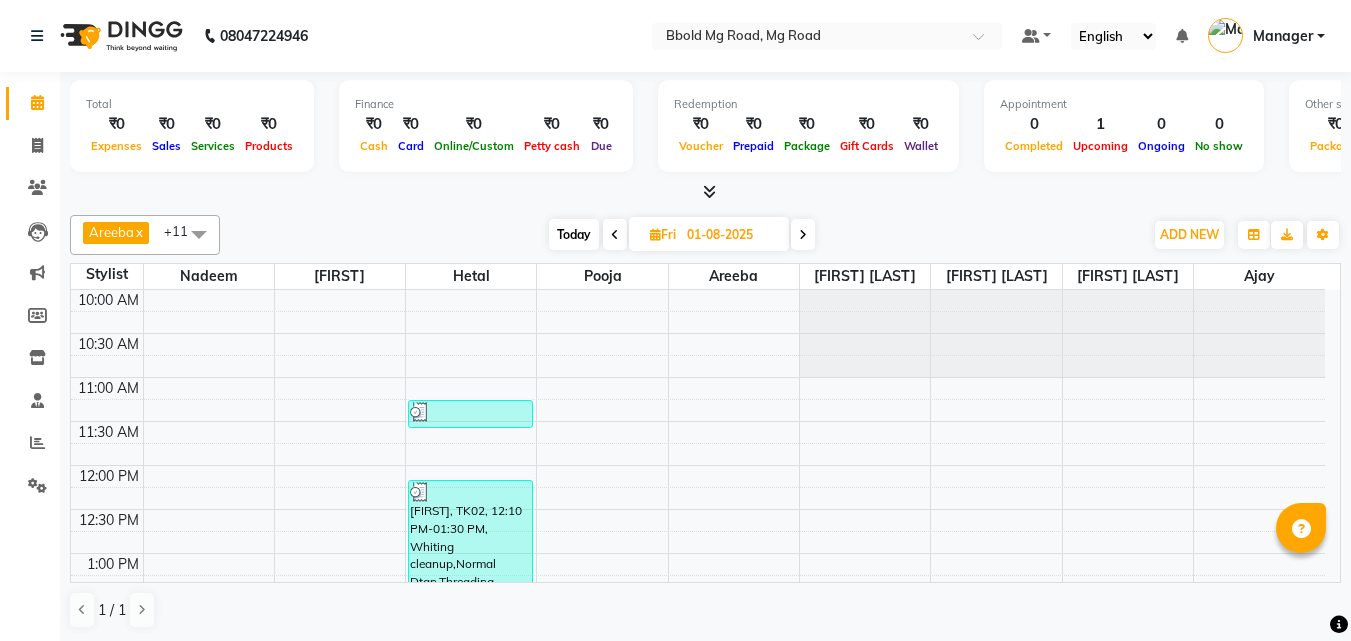 click at bounding box center [803, 235] 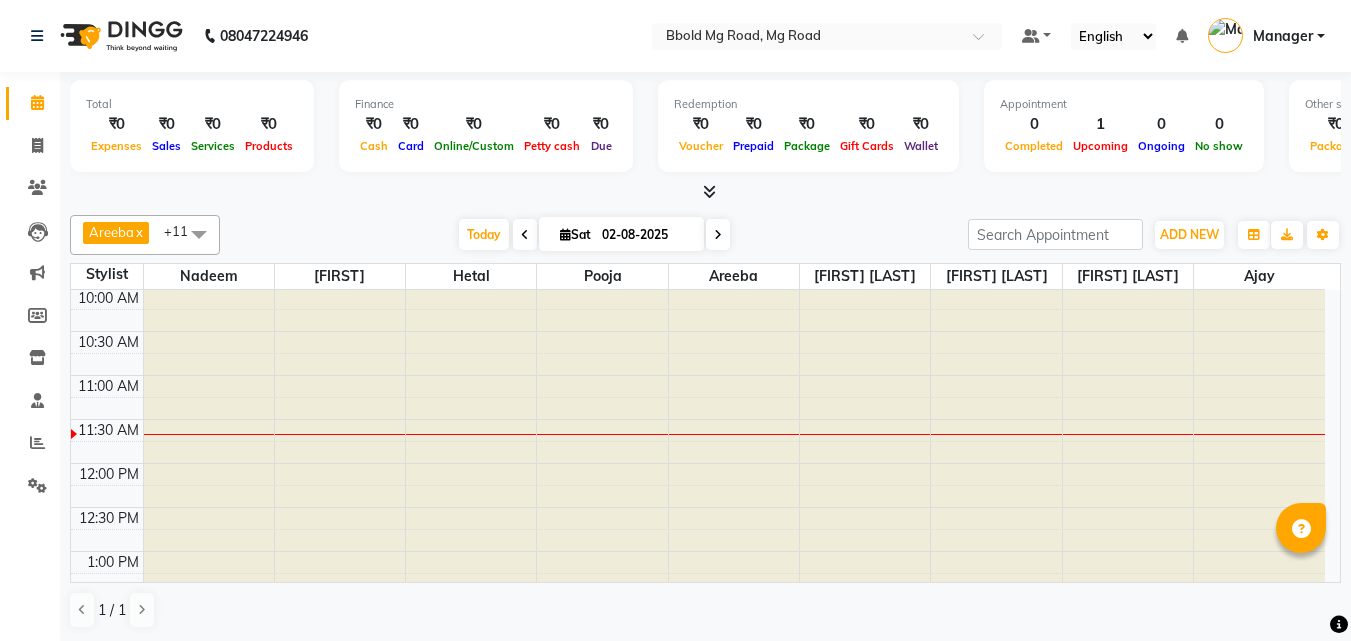 scroll, scrollTop: 0, scrollLeft: 0, axis: both 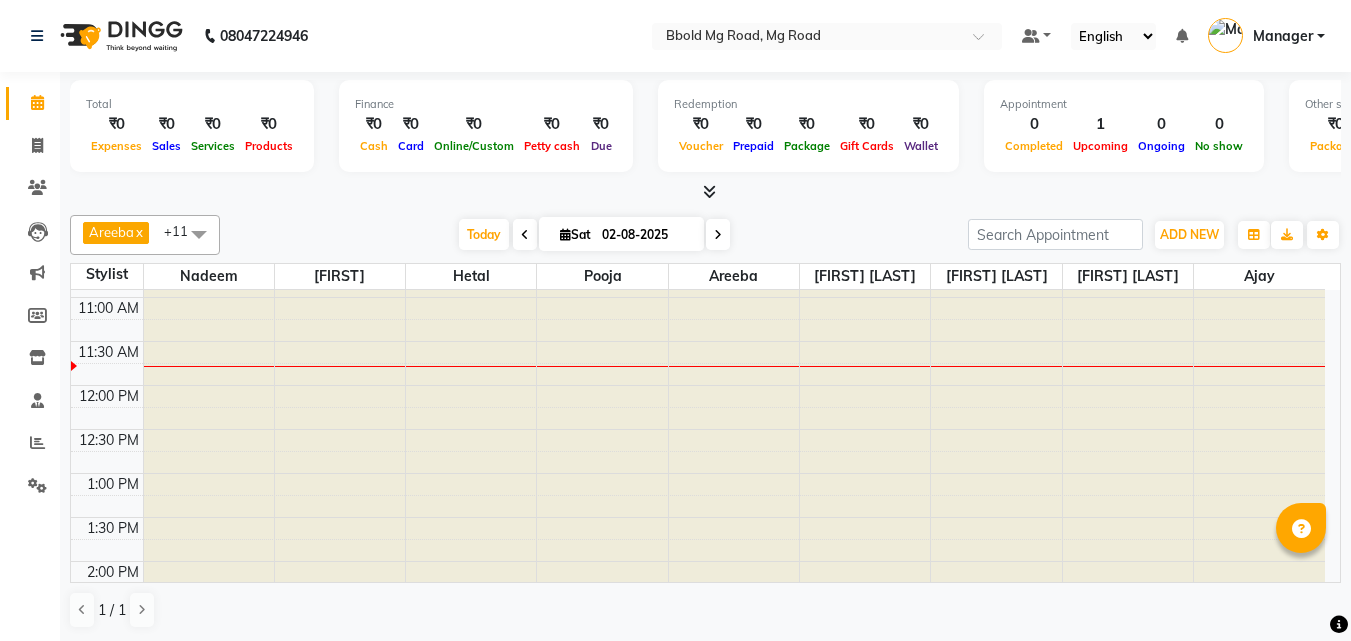 click on "08047224946 Select Location × Bbold Mg Road, Mg Road Default Panel My Panel English ENGLISH Español العربية मराठी हिंदी ગુજરાતી தமிழ் 中文 Notifications nothing to show Manager Manage Profile Change Password Sign out  Version:3.15.11" 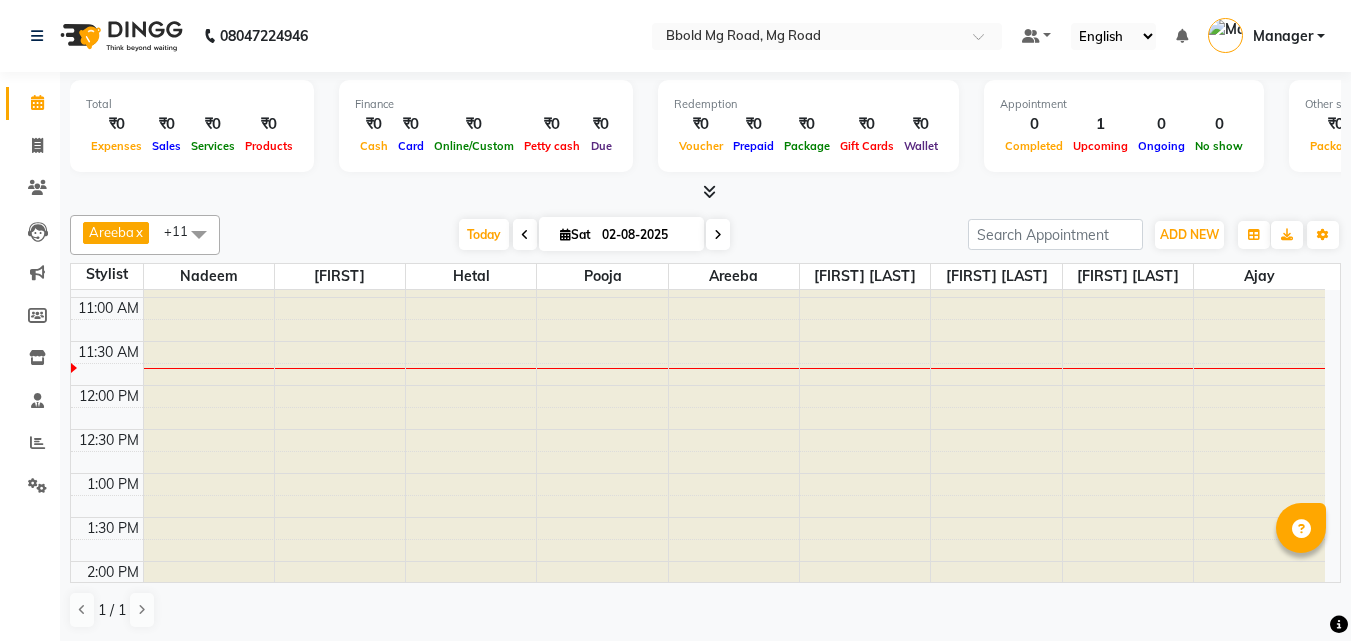 click at bounding box center [705, 192] 